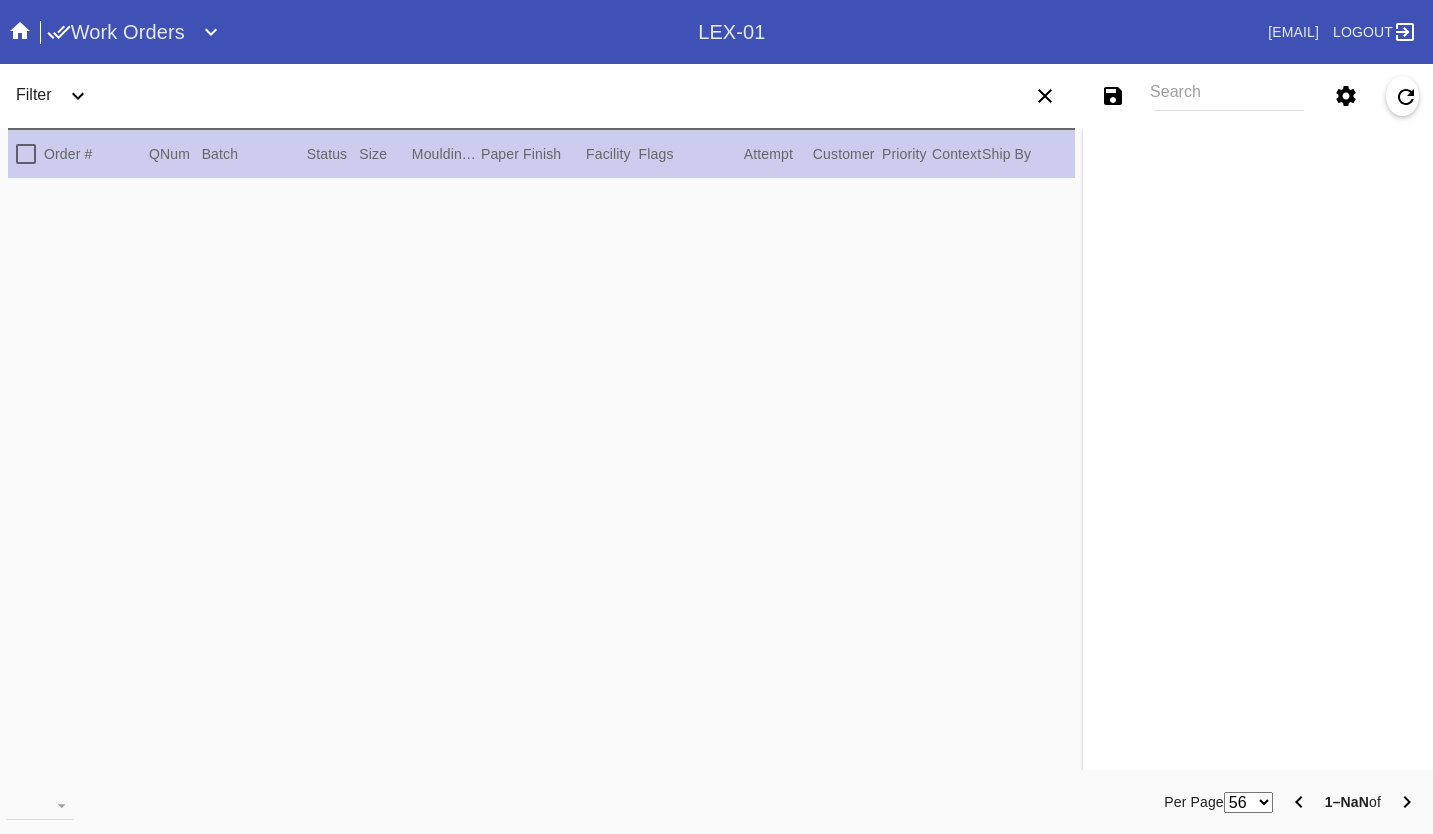 scroll, scrollTop: 0, scrollLeft: 0, axis: both 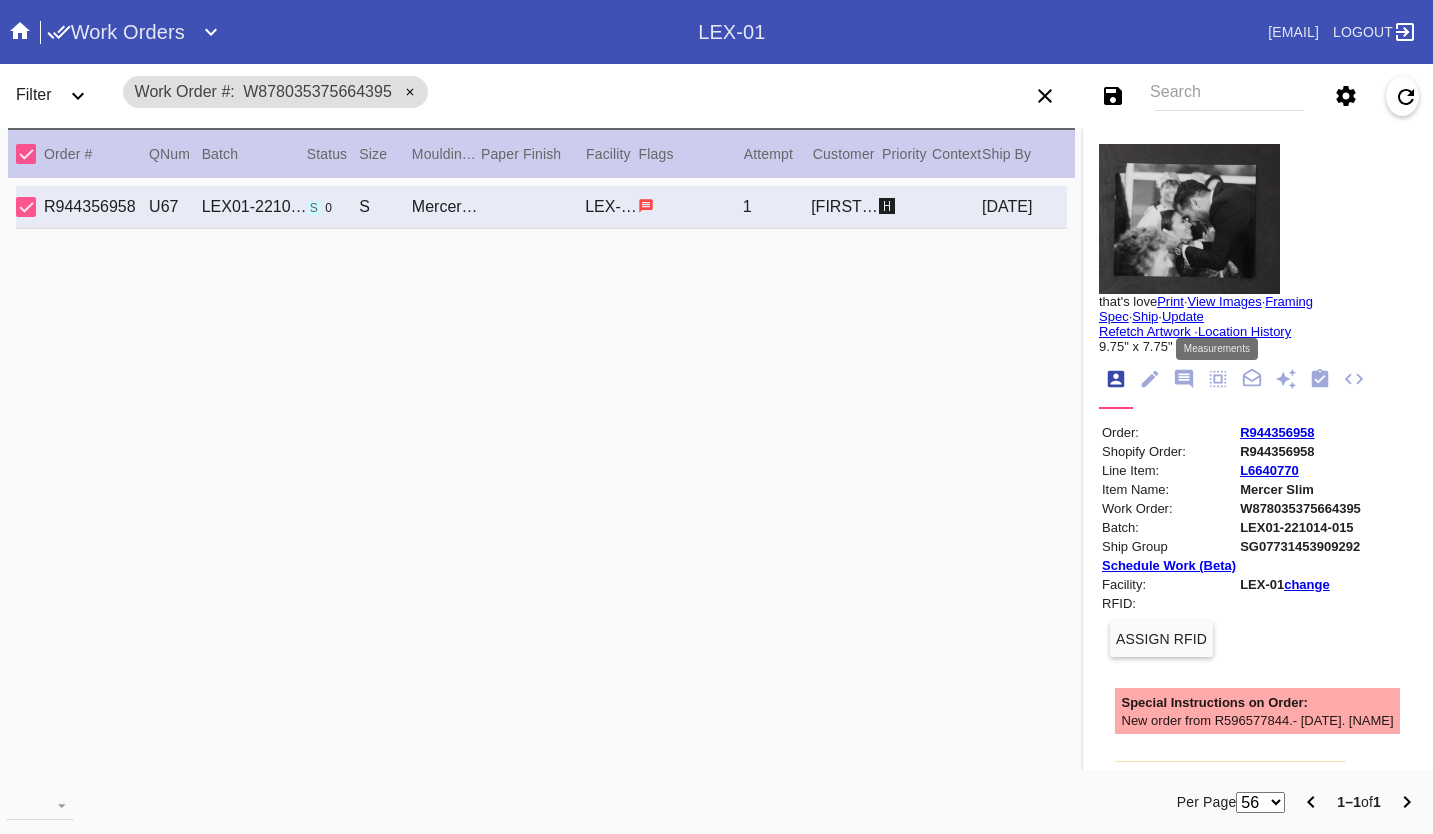 click at bounding box center [1218, 379] 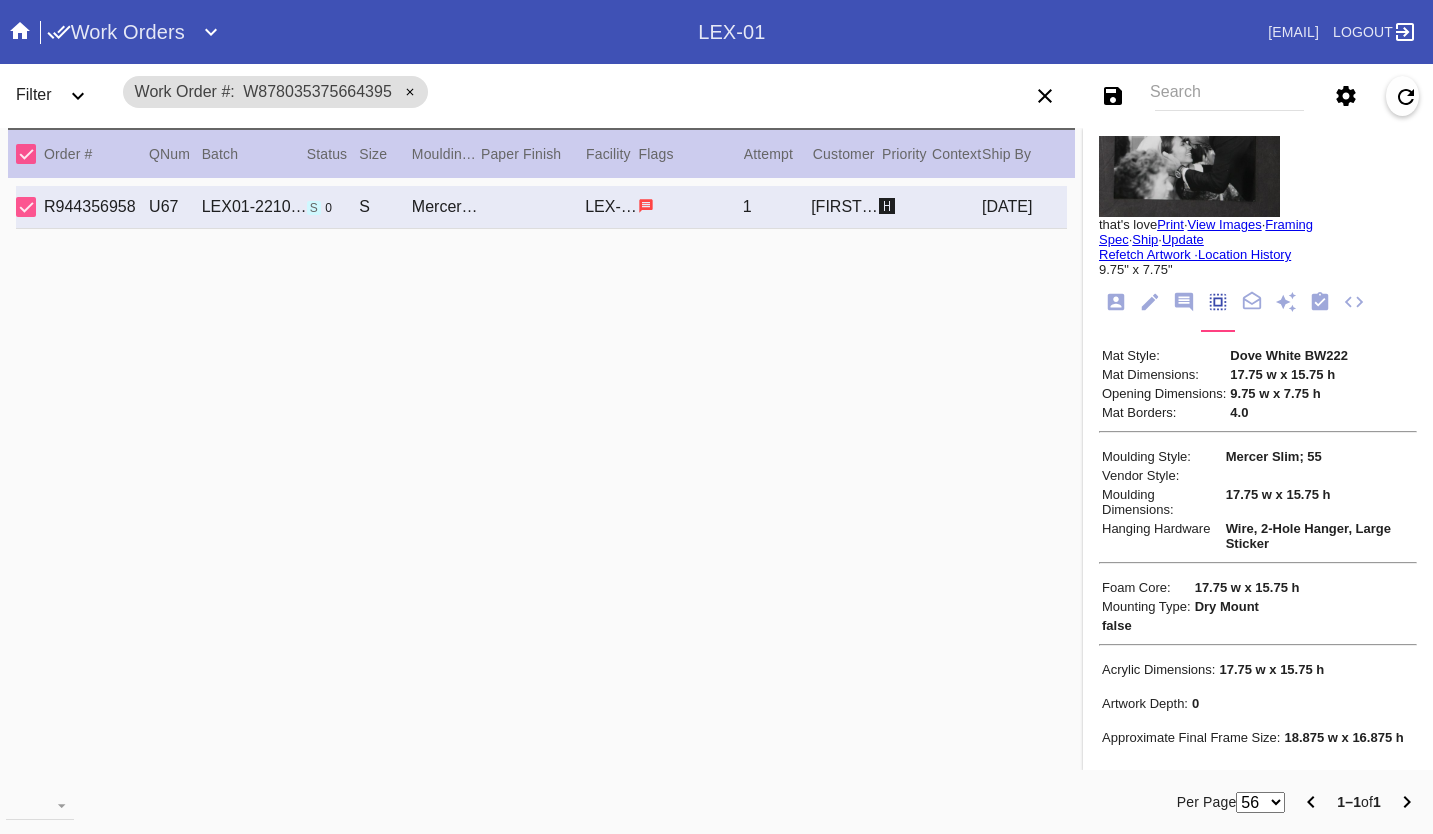 scroll, scrollTop: 90, scrollLeft: 0, axis: vertical 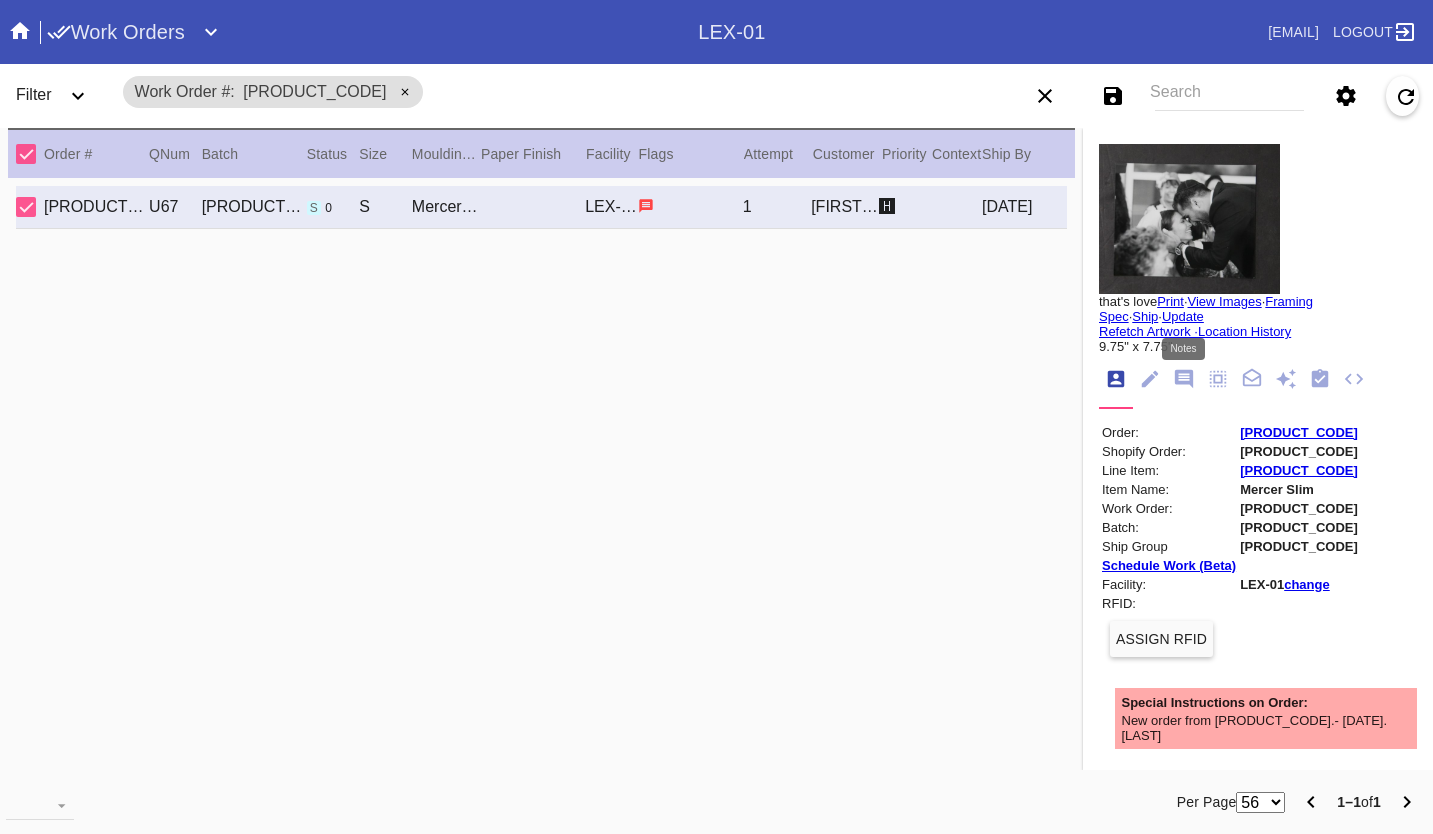 click at bounding box center (1184, 379) 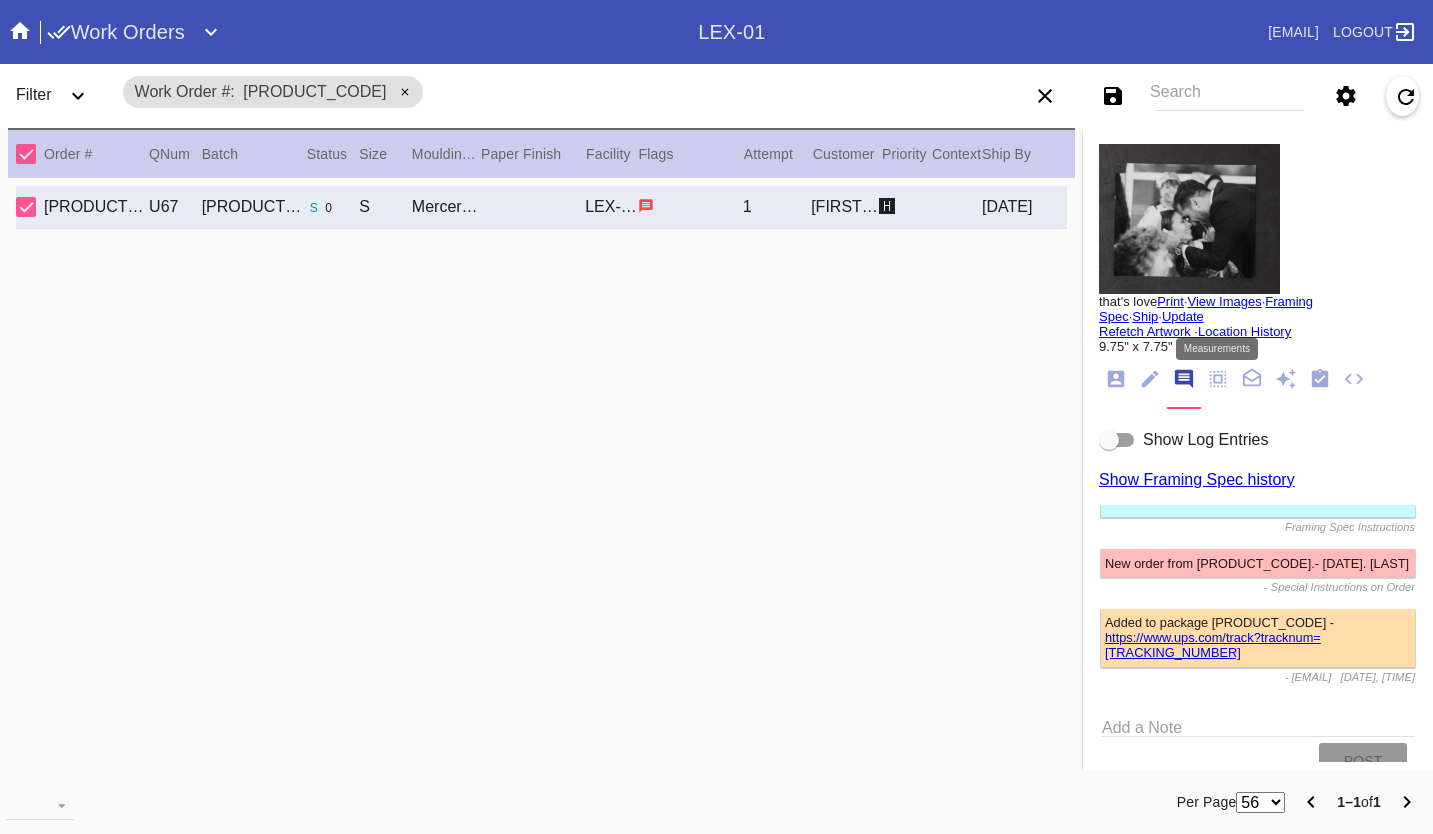 click at bounding box center (1218, 379) 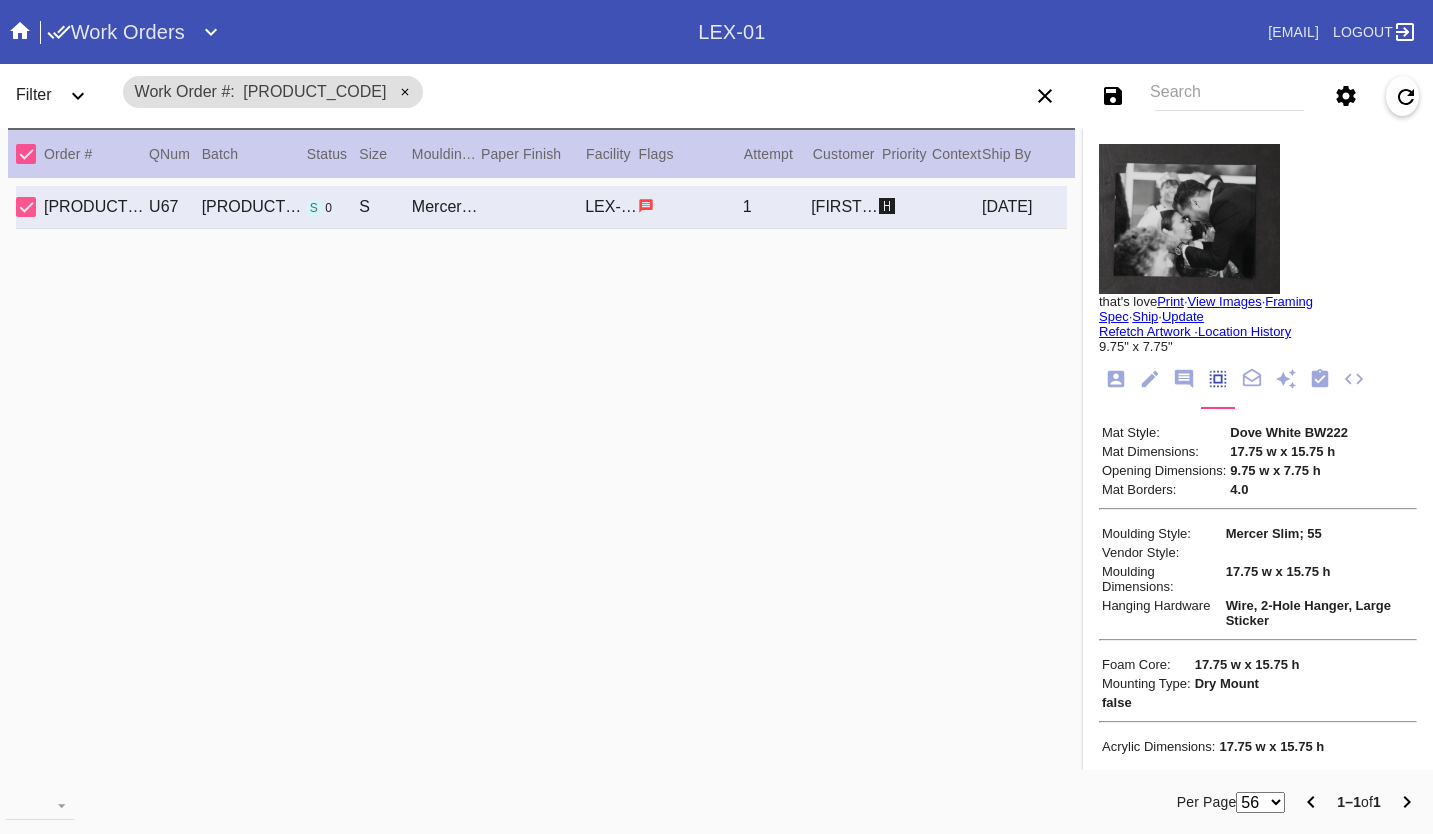 scroll, scrollTop: 90, scrollLeft: 0, axis: vertical 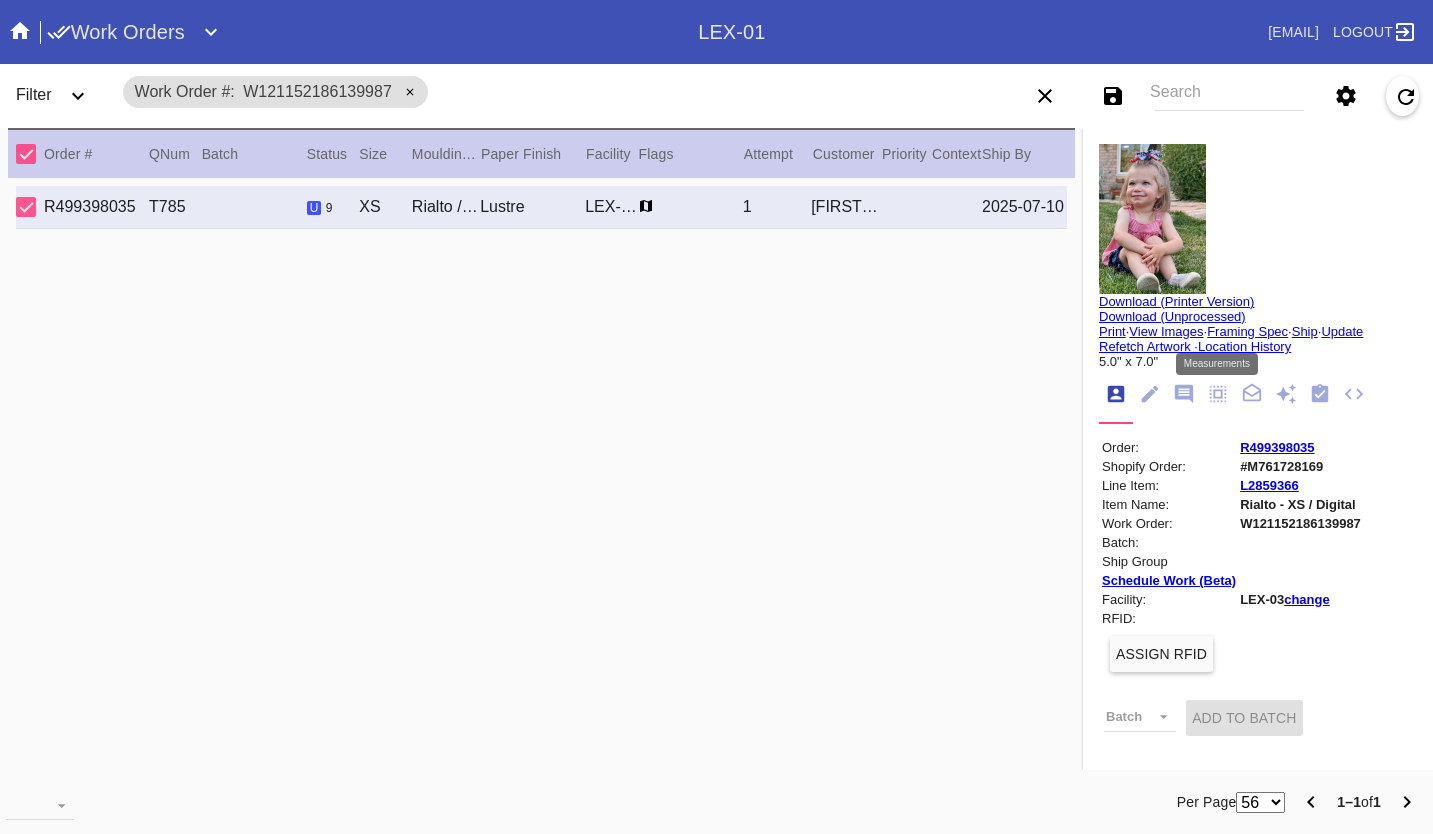 click at bounding box center (1217, 393) 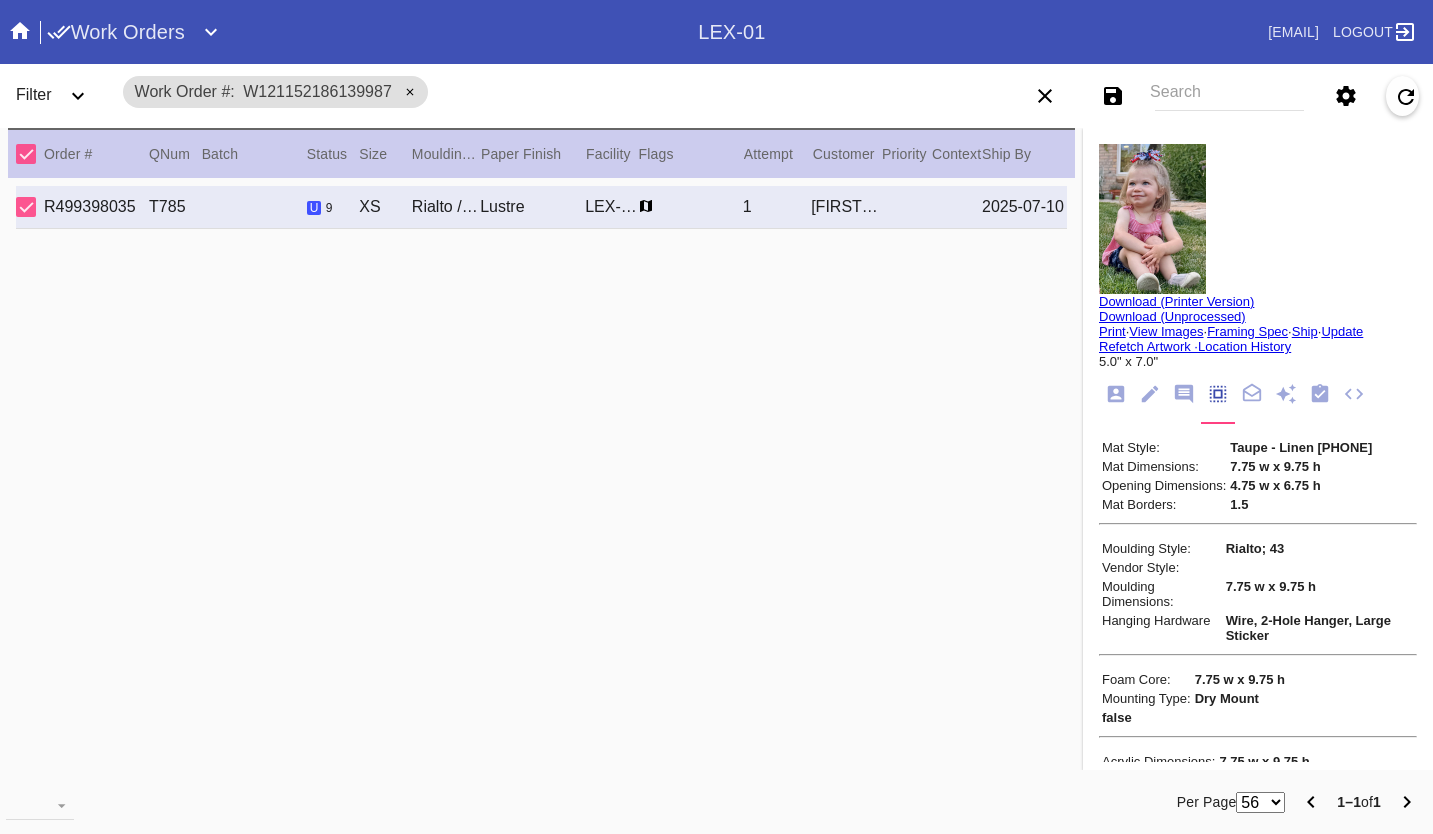 scroll, scrollTop: 172, scrollLeft: 0, axis: vertical 